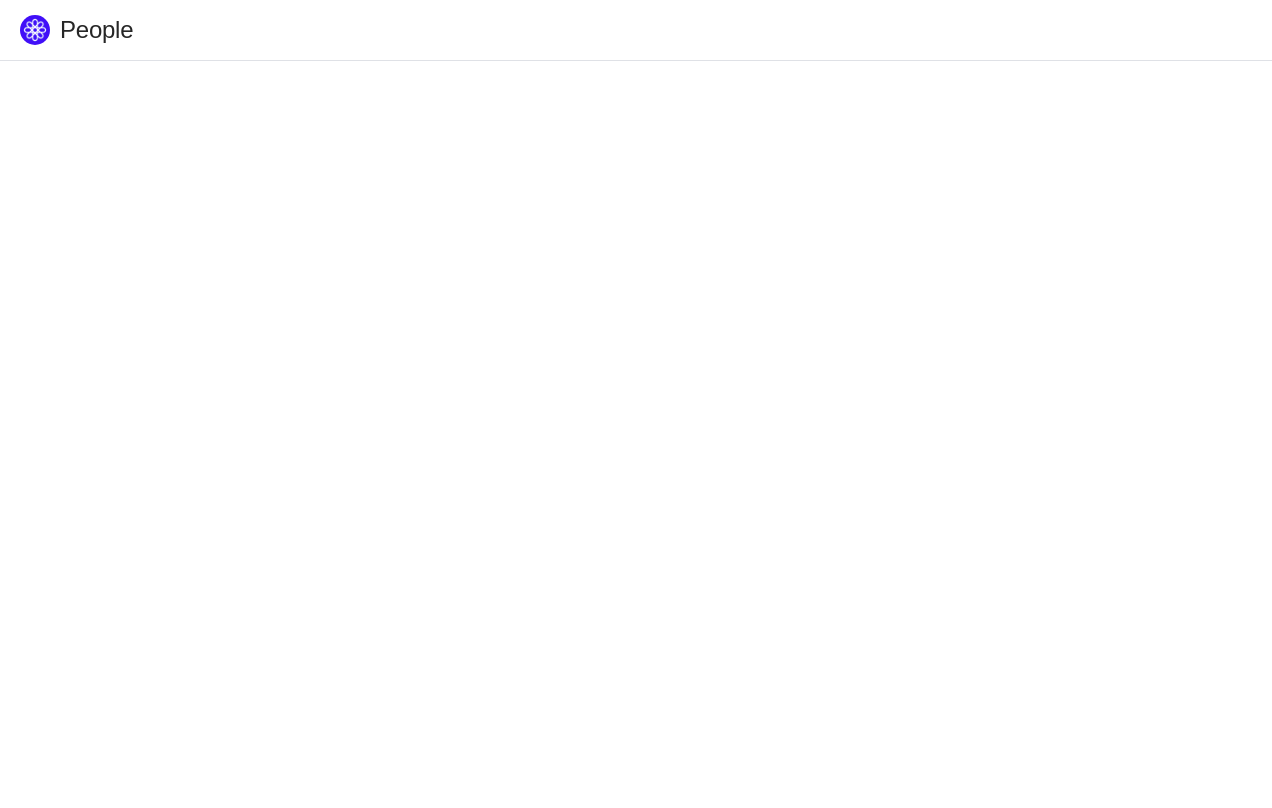 scroll, scrollTop: 0, scrollLeft: 0, axis: both 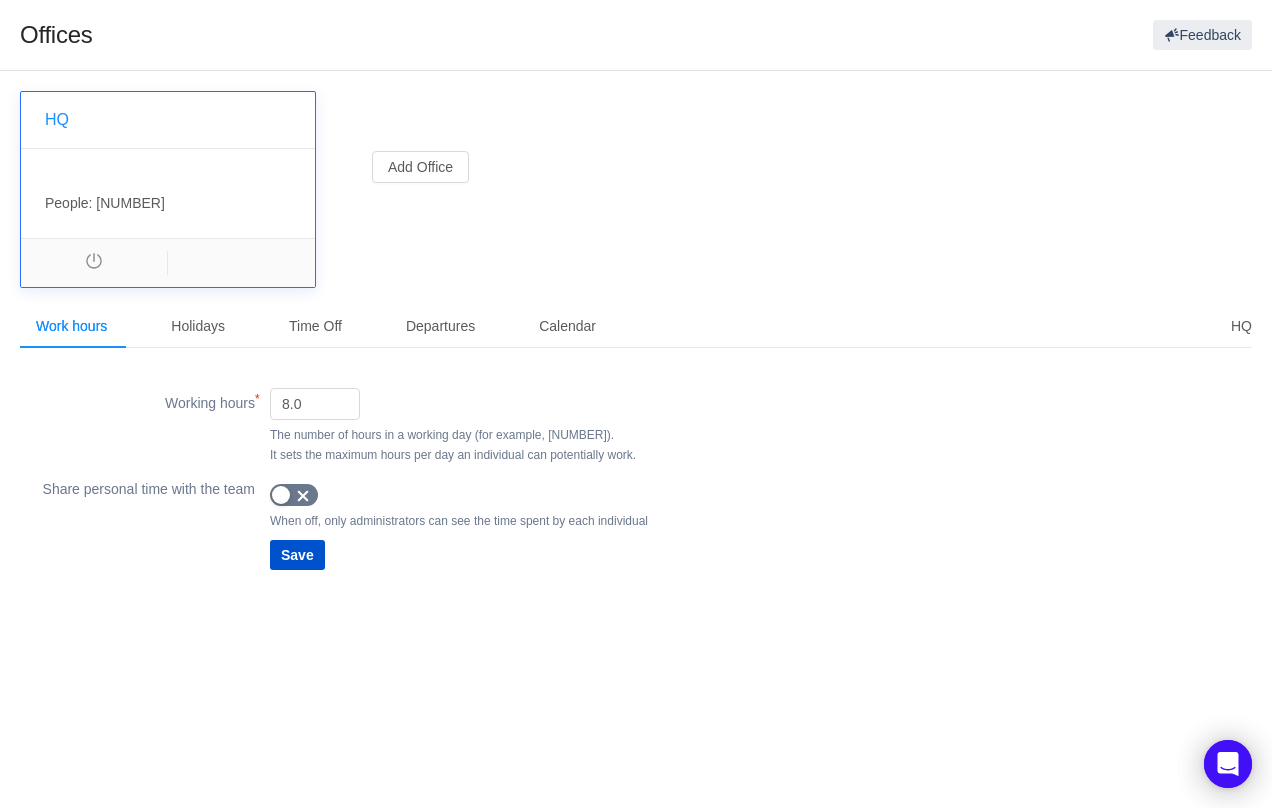click on ",   People: [NUMBER]" at bounding box center (168, 193) 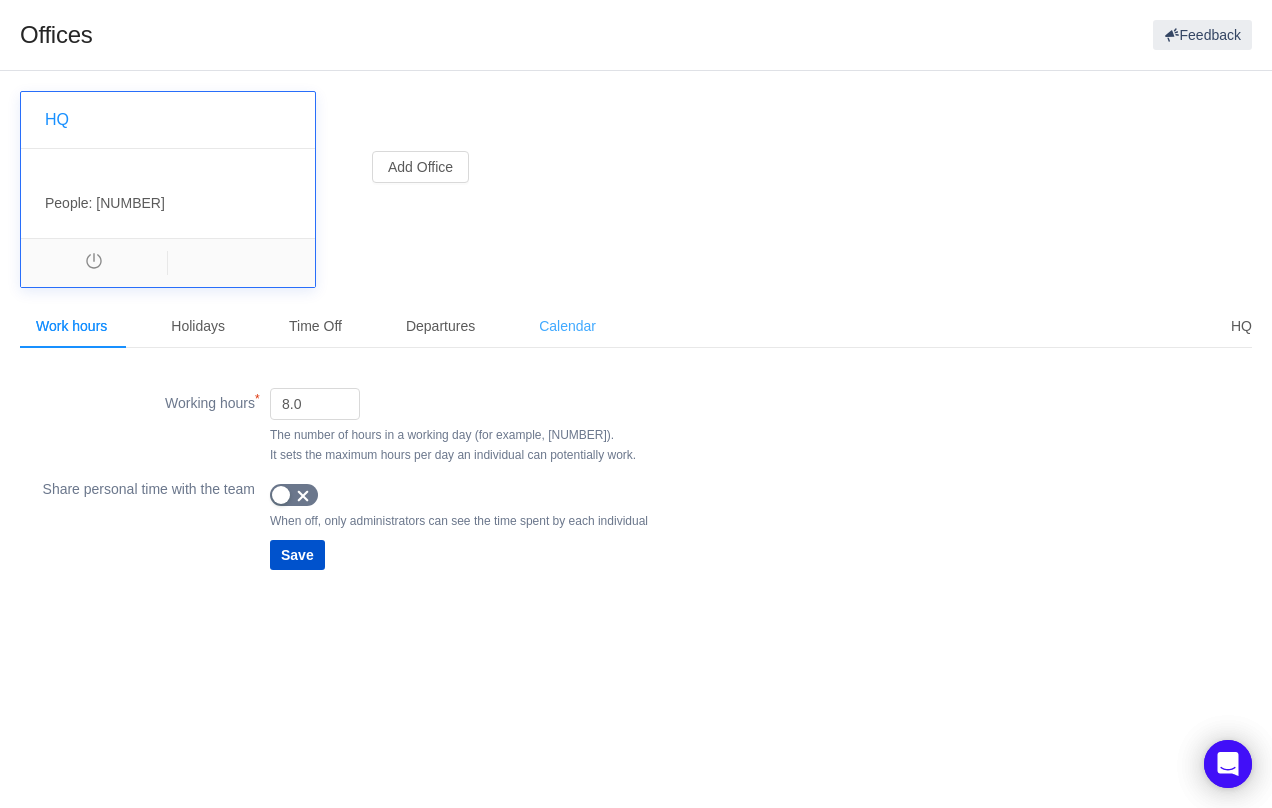 click on "Calendar" at bounding box center (567, 326) 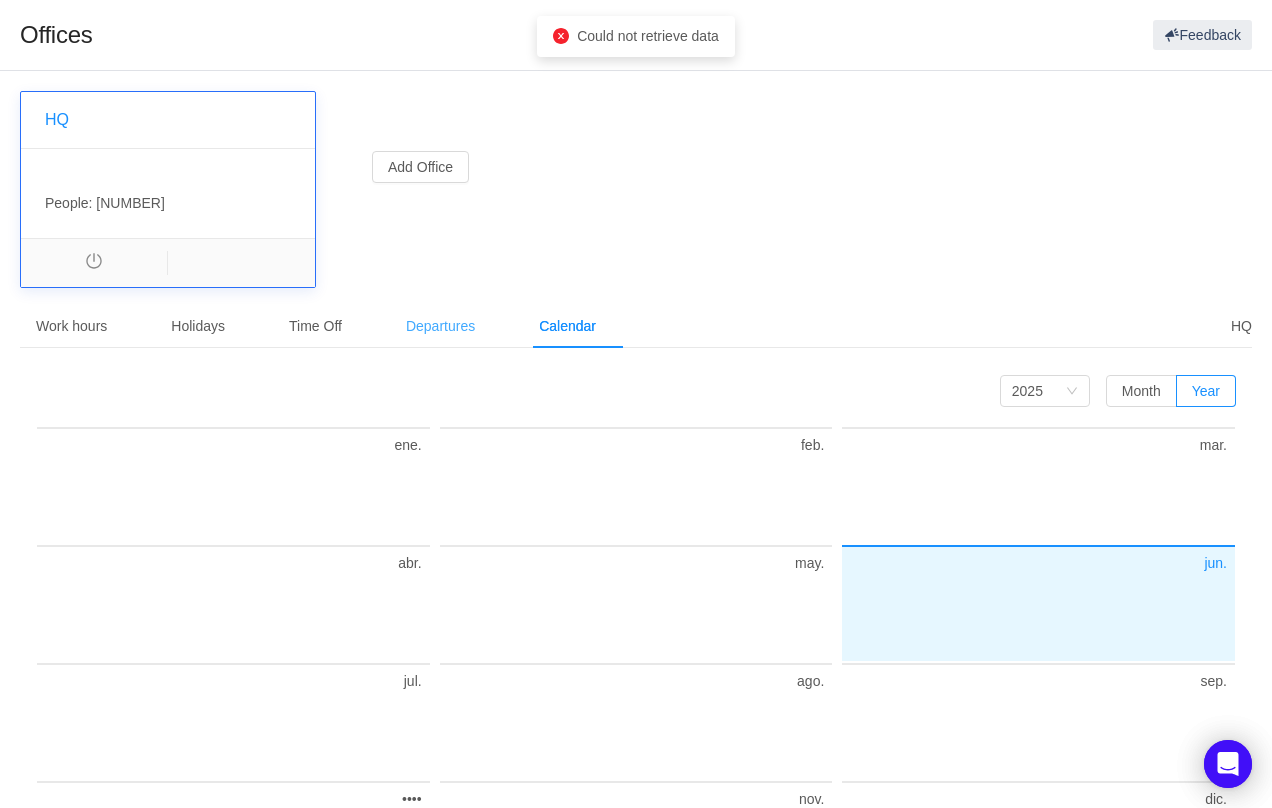 click on "Departures" at bounding box center (440, 326) 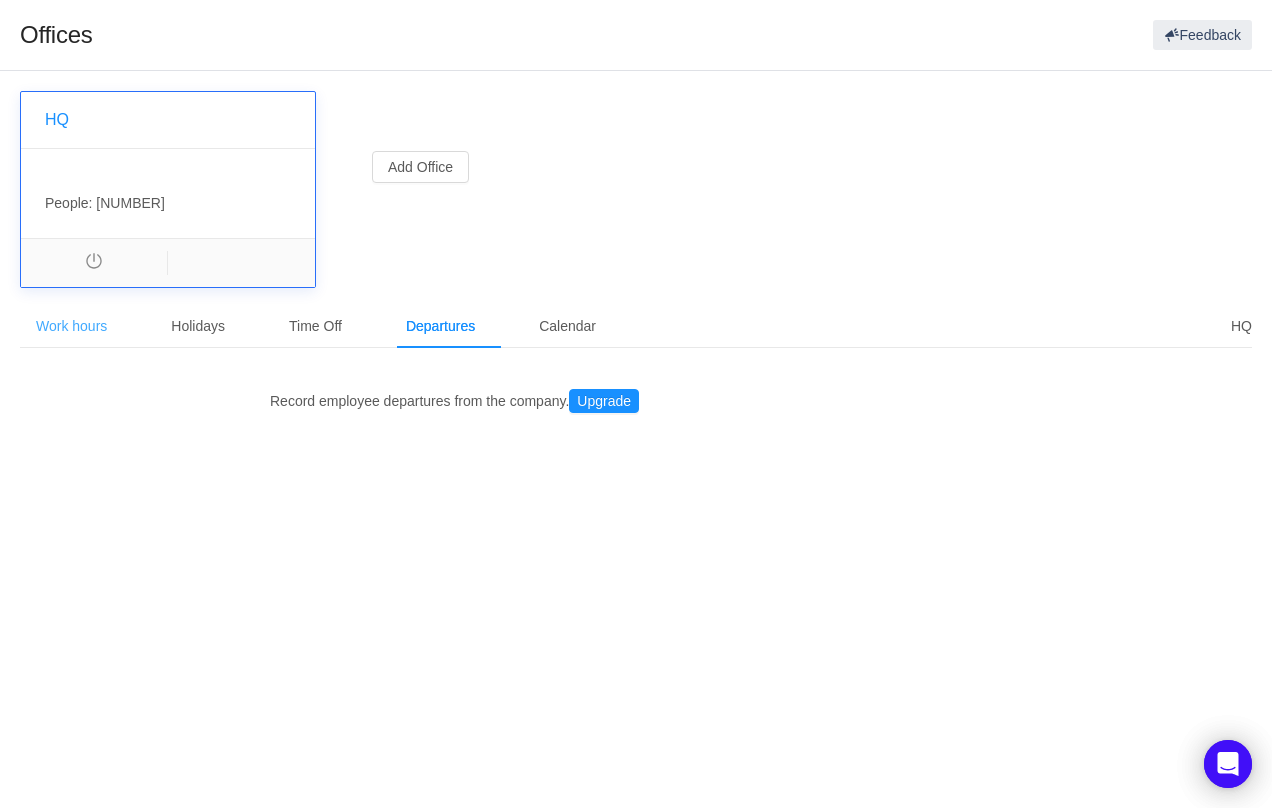 click on "Work hours" at bounding box center [71, 326] 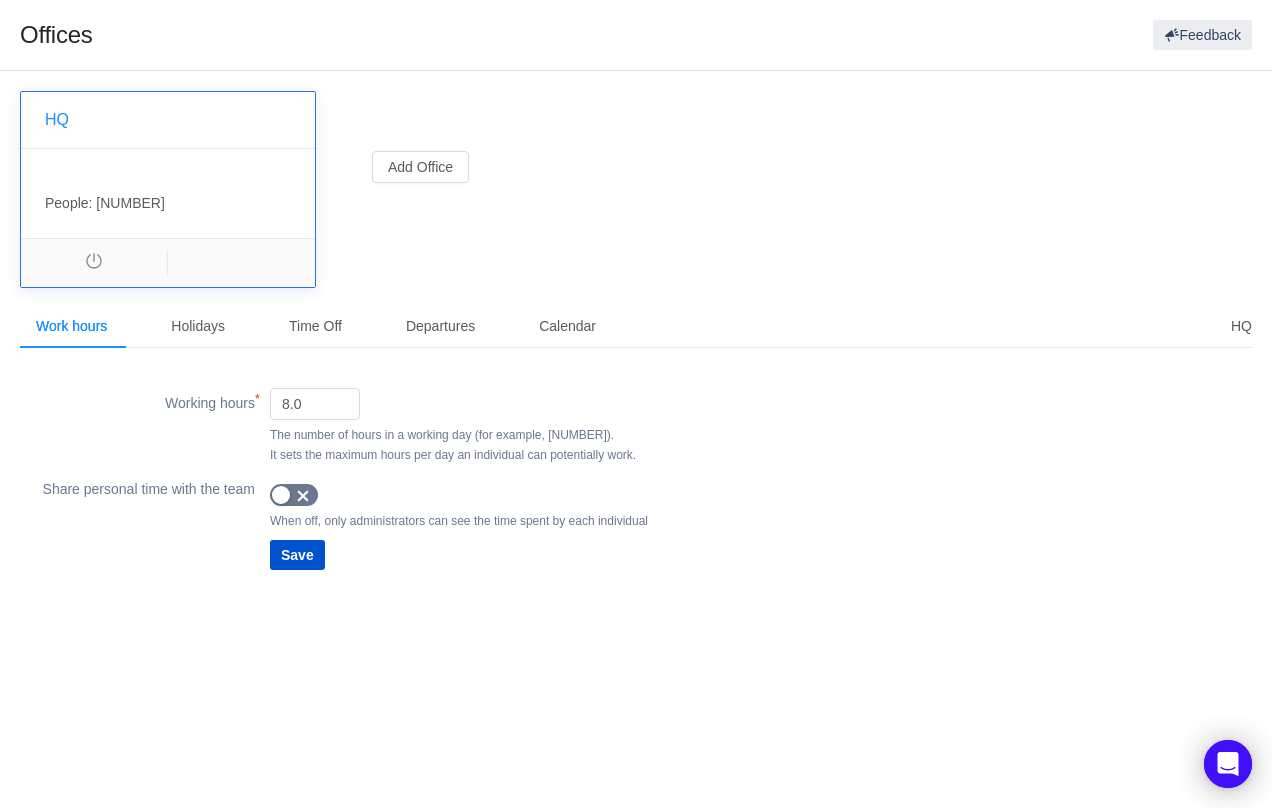 click on ",   People: [NUMBER]" at bounding box center (168, 193) 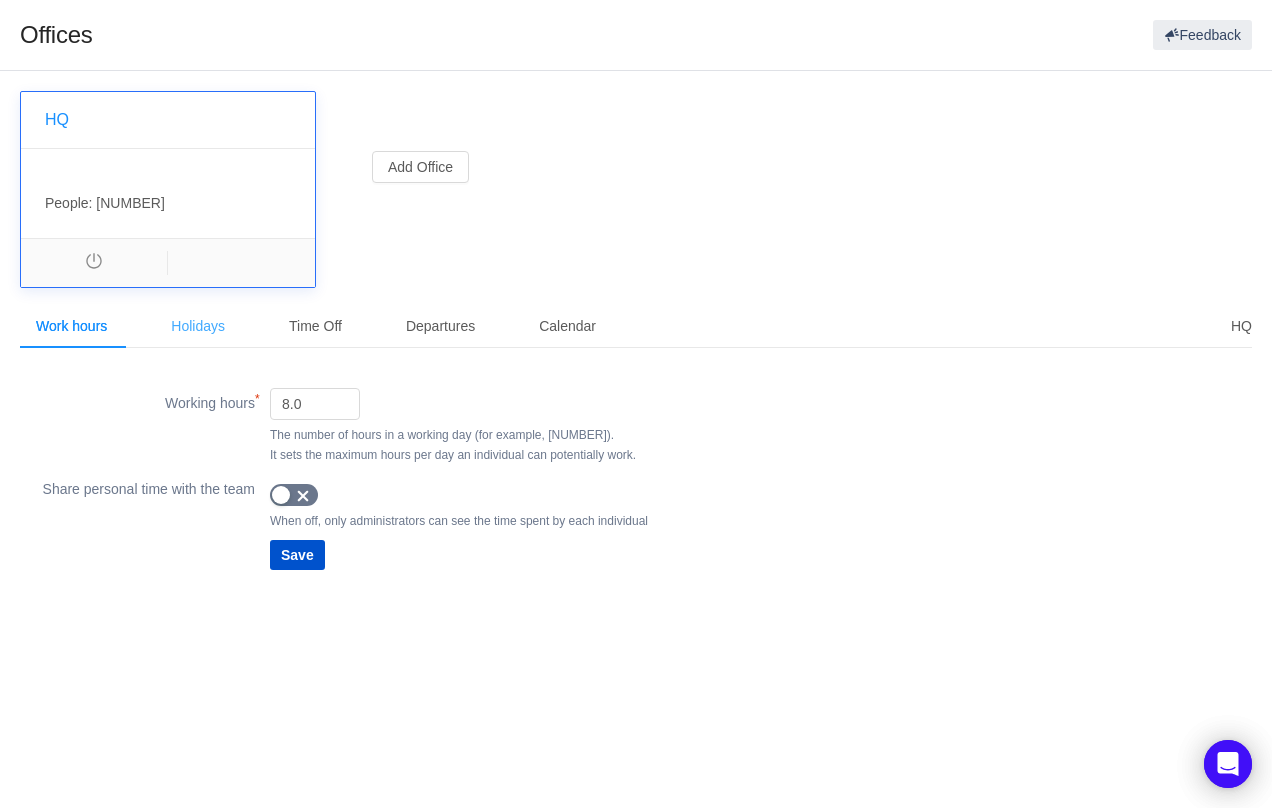 click on "Holidays" at bounding box center (198, 326) 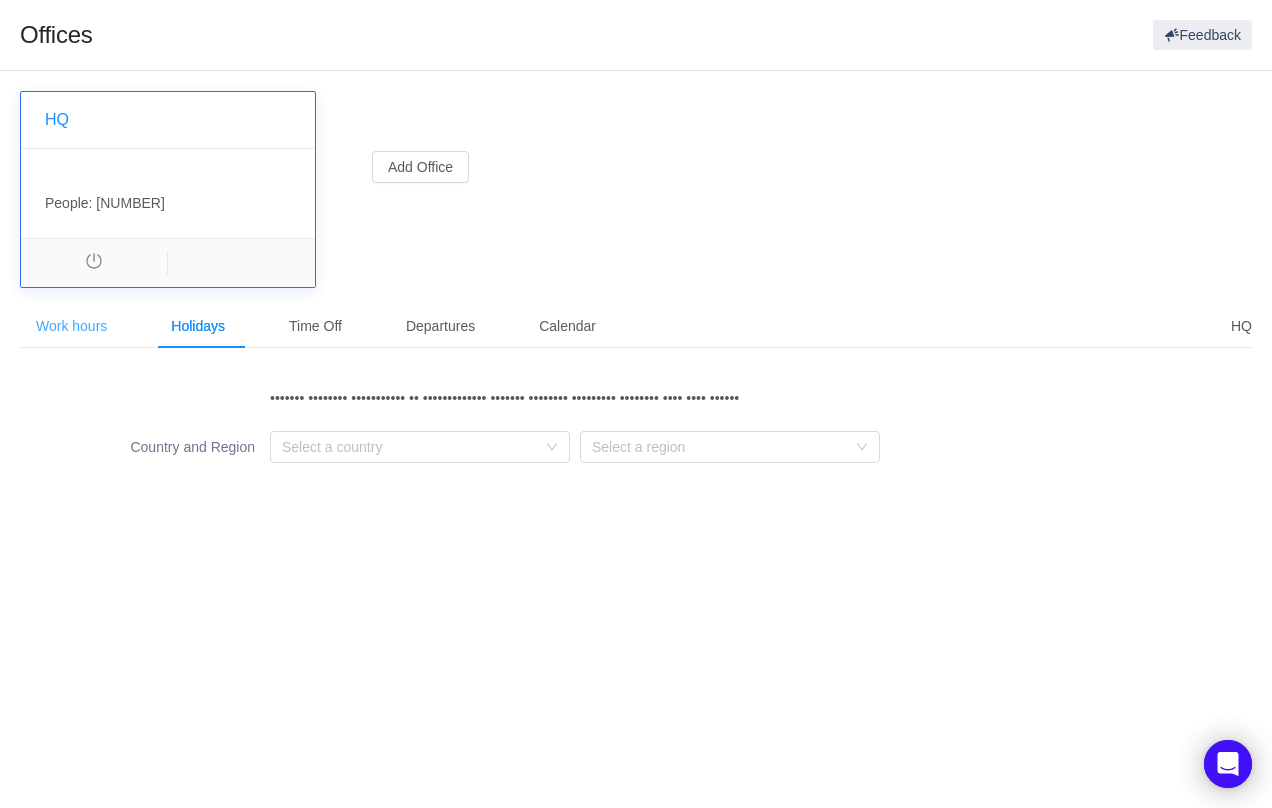 click on "Work hours" at bounding box center (71, 326) 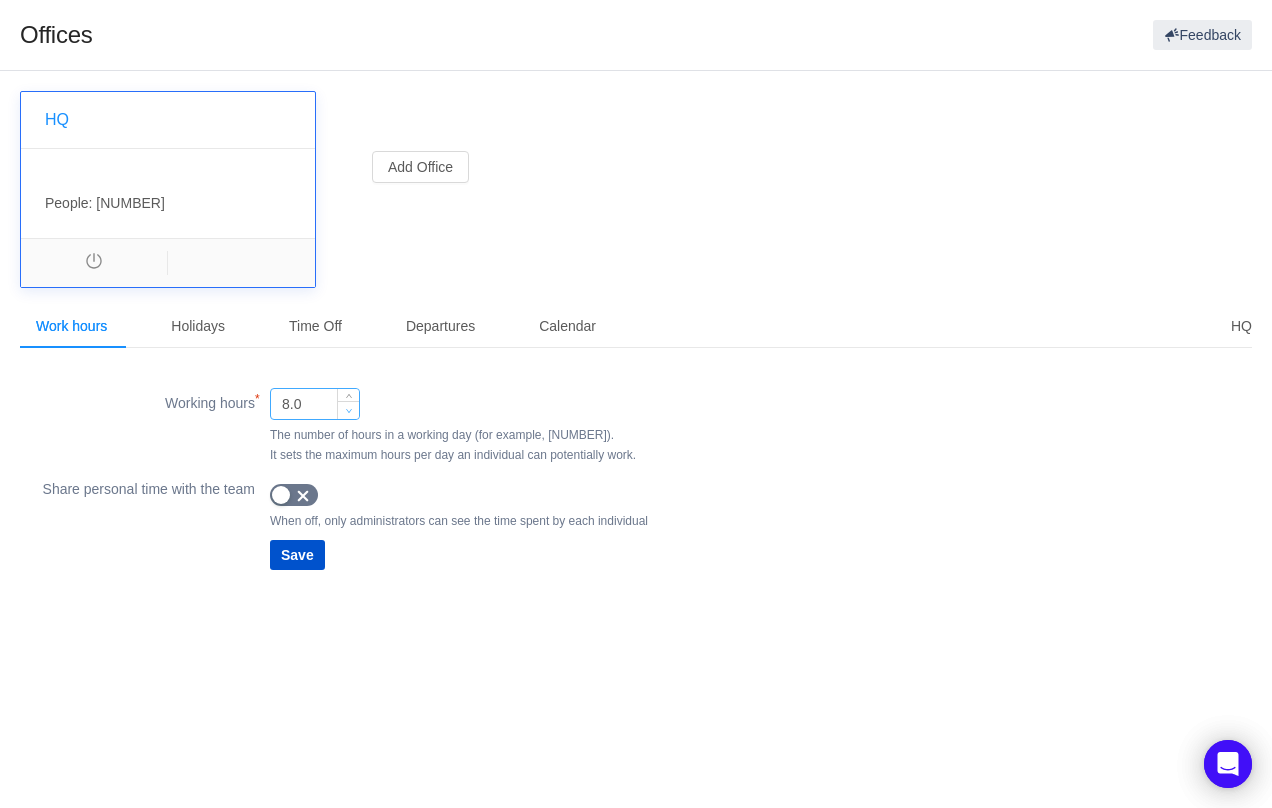 click at bounding box center [348, 410] 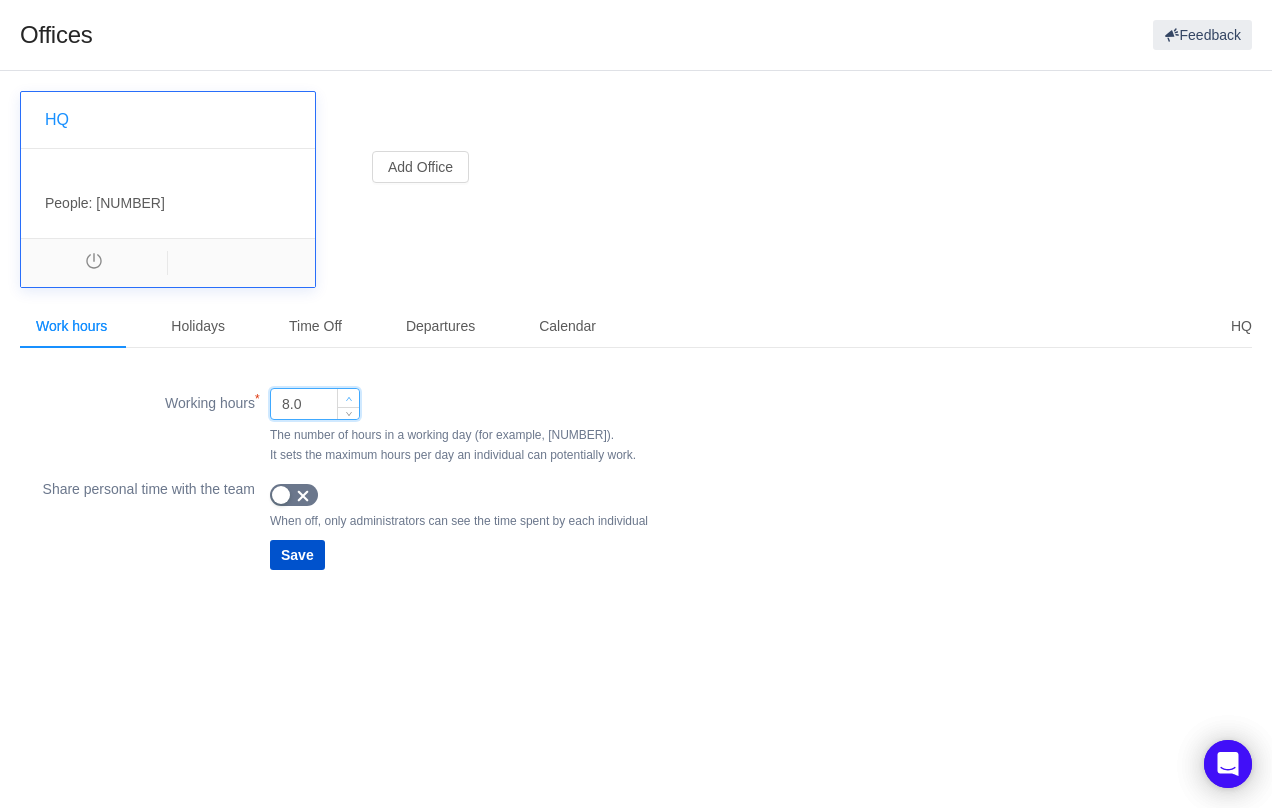 click at bounding box center (349, 399) 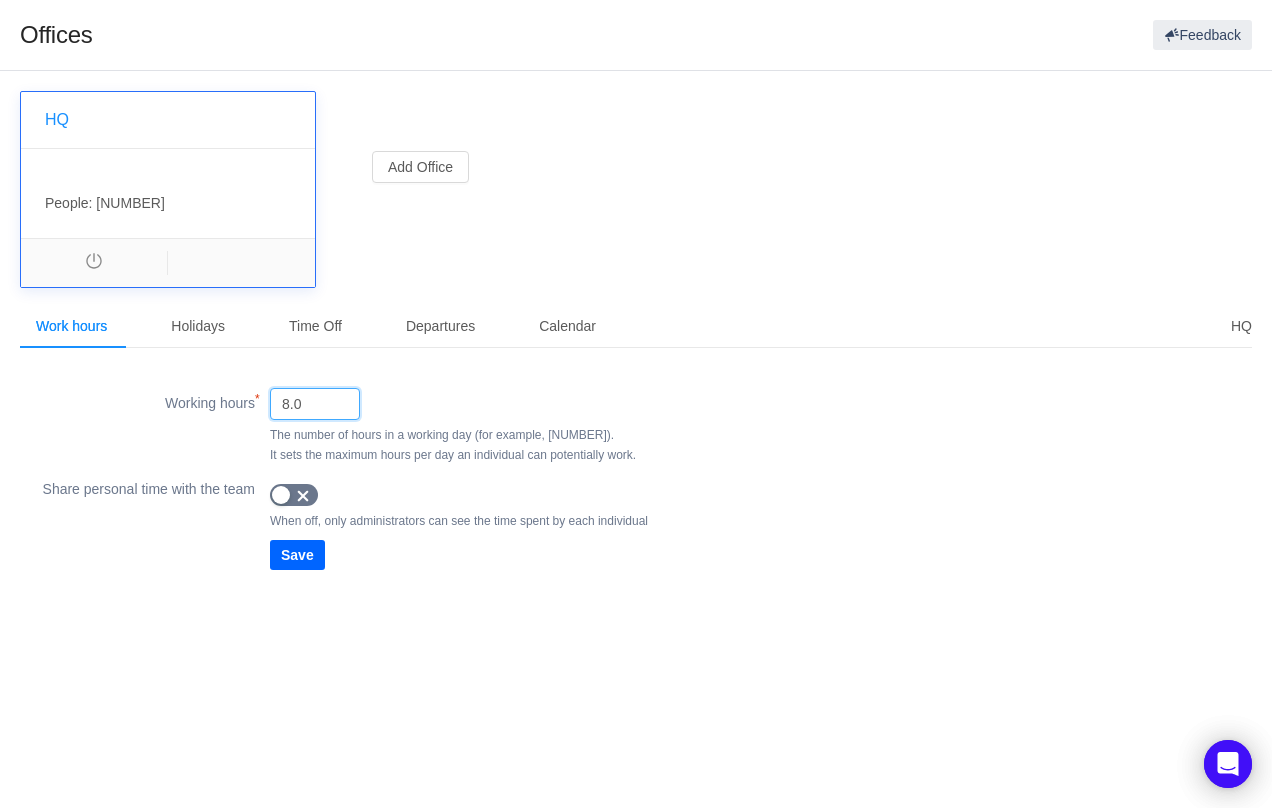 click on "Save" at bounding box center [297, 555] 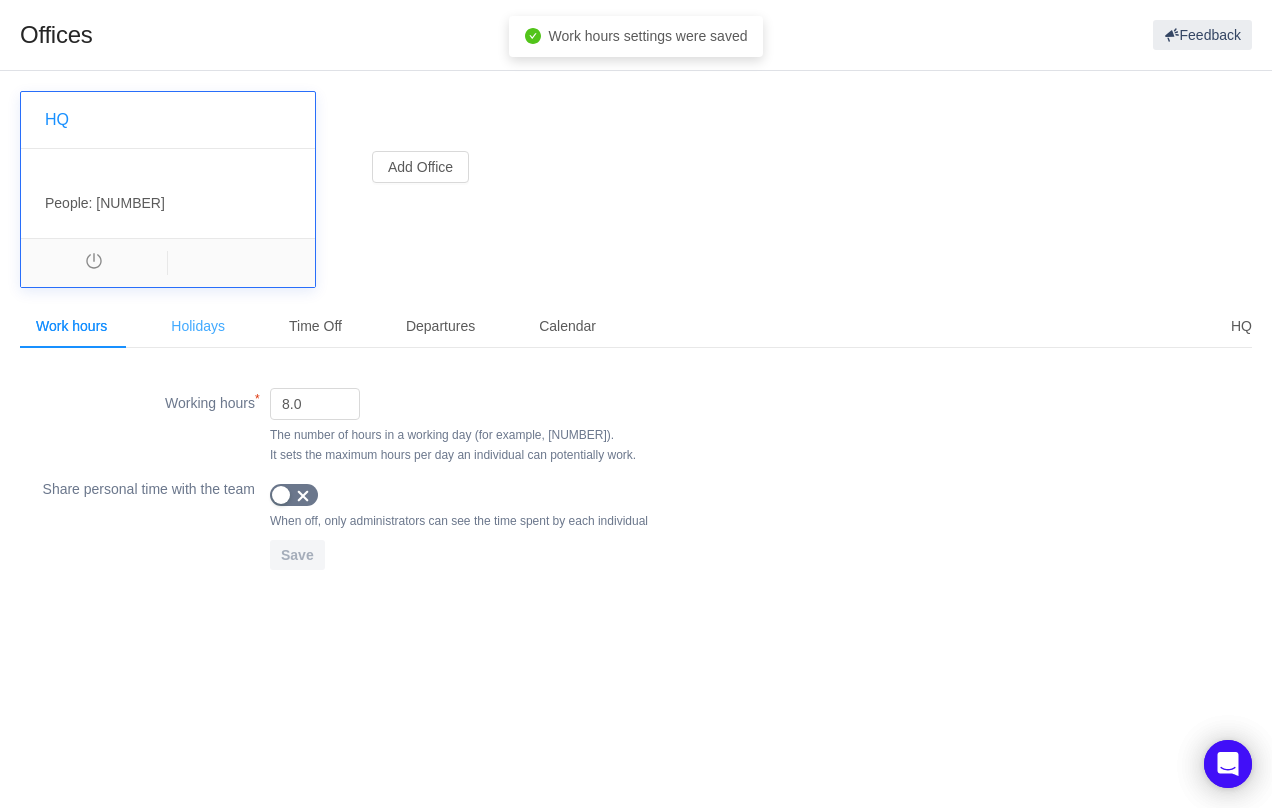 click on "Holidays" at bounding box center (198, 326) 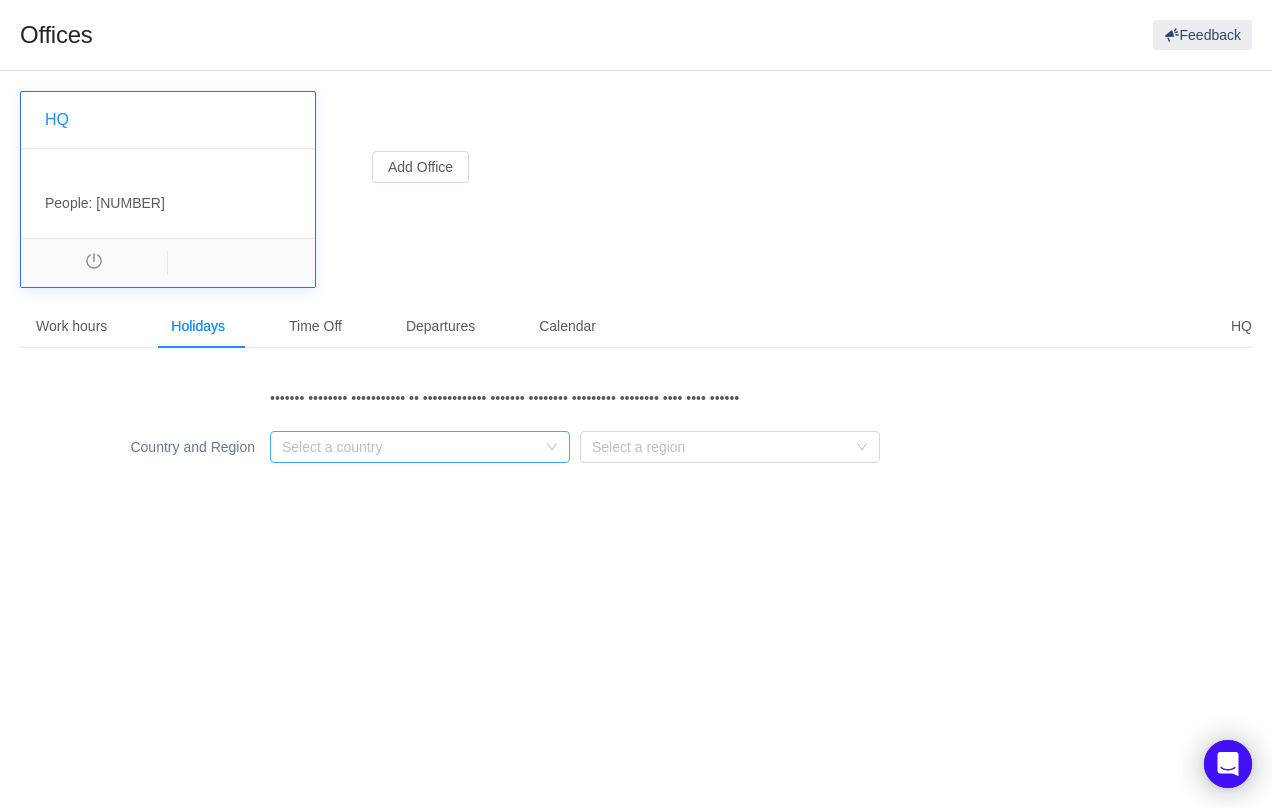 click on "Select a country" at bounding box center [409, 447] 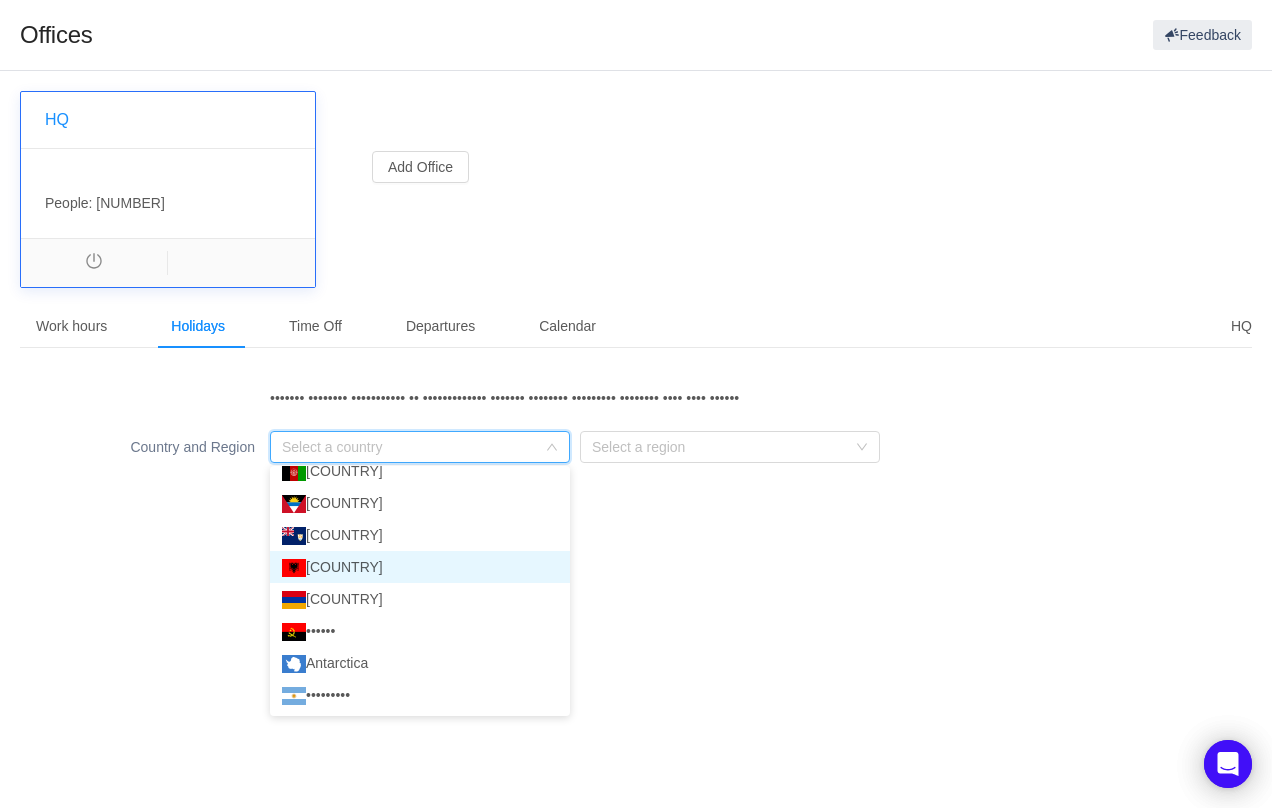 scroll, scrollTop: 88, scrollLeft: 0, axis: vertical 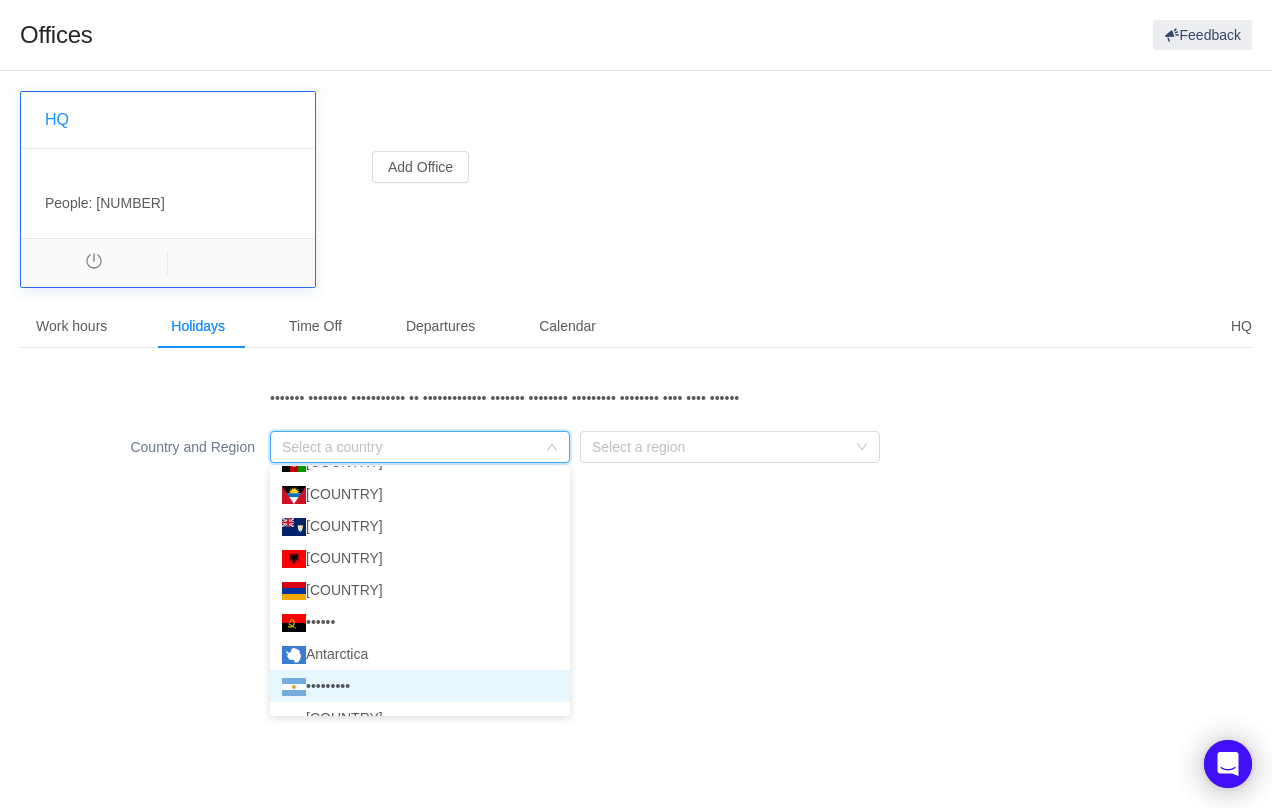 click on "•••••••••" at bounding box center (420, 686) 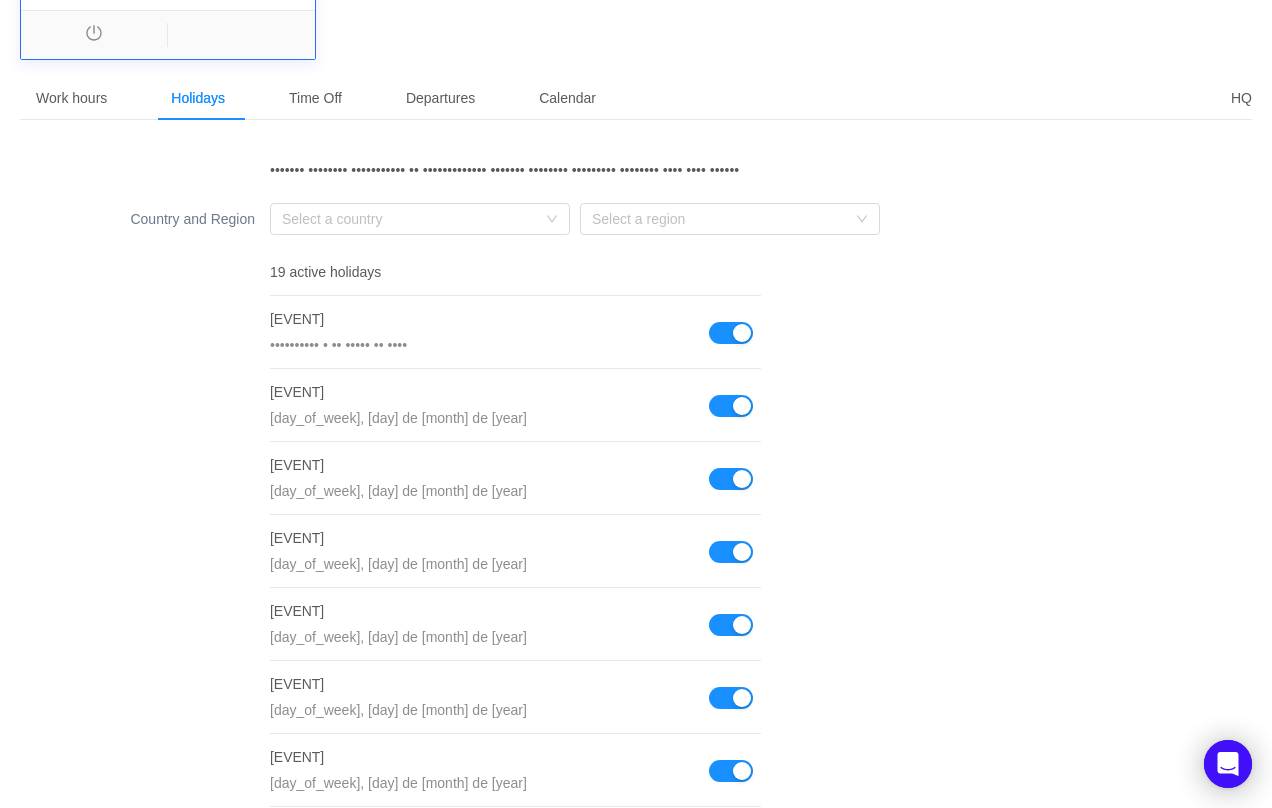 scroll, scrollTop: 0, scrollLeft: 0, axis: both 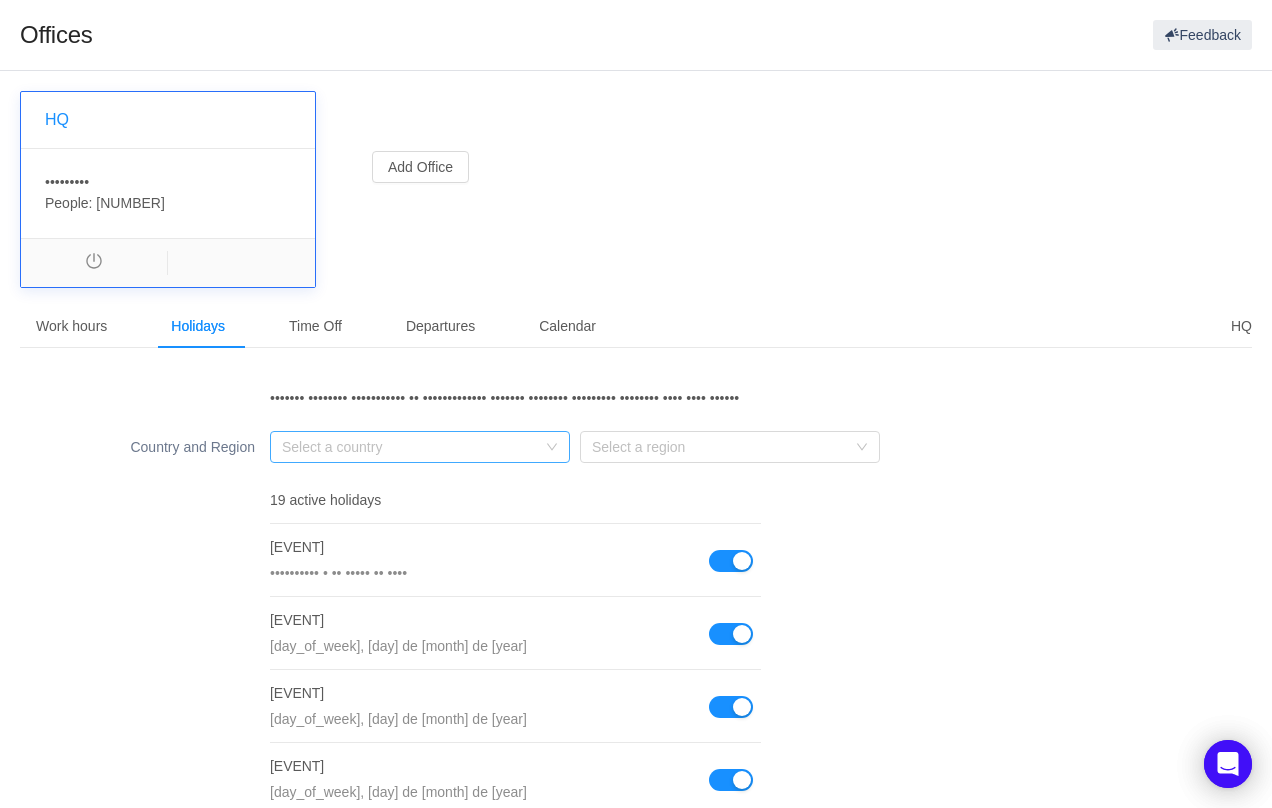 click on "Select a country" at bounding box center [409, 447] 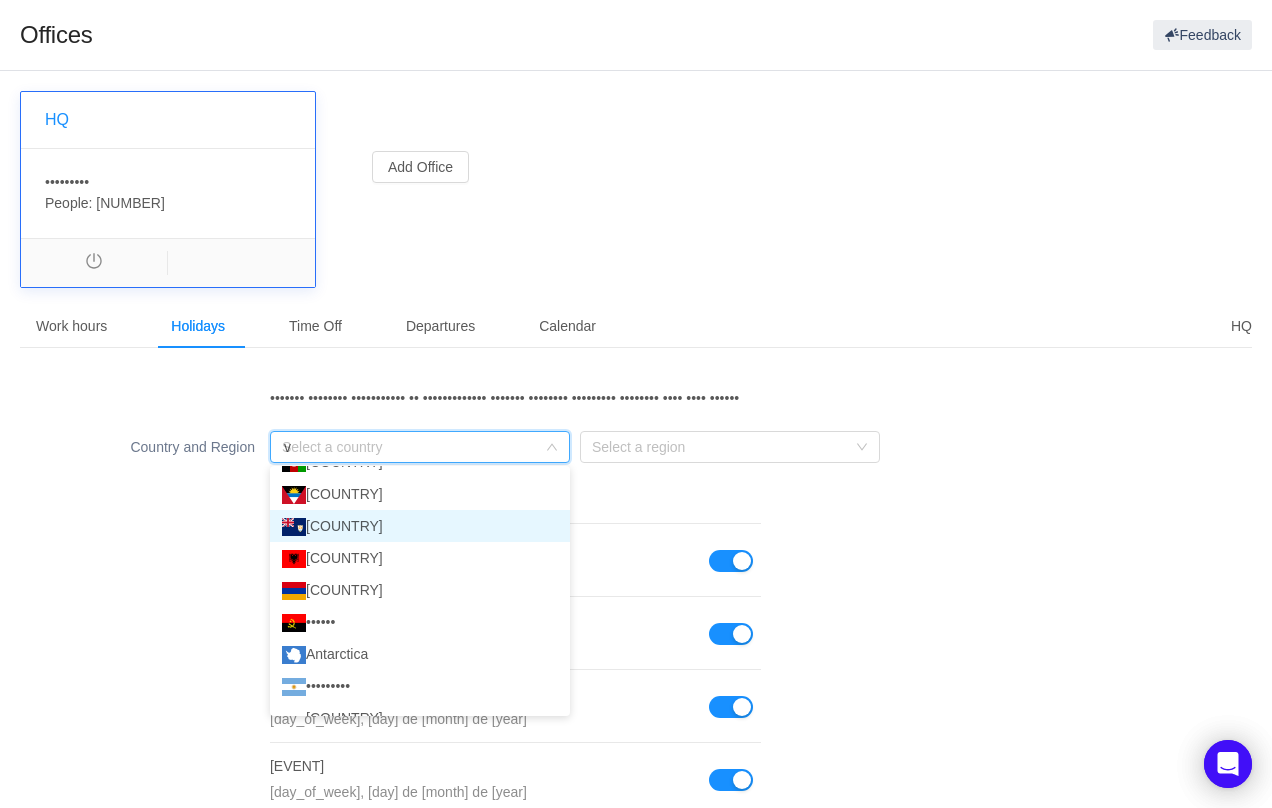 scroll, scrollTop: 4, scrollLeft: 0, axis: vertical 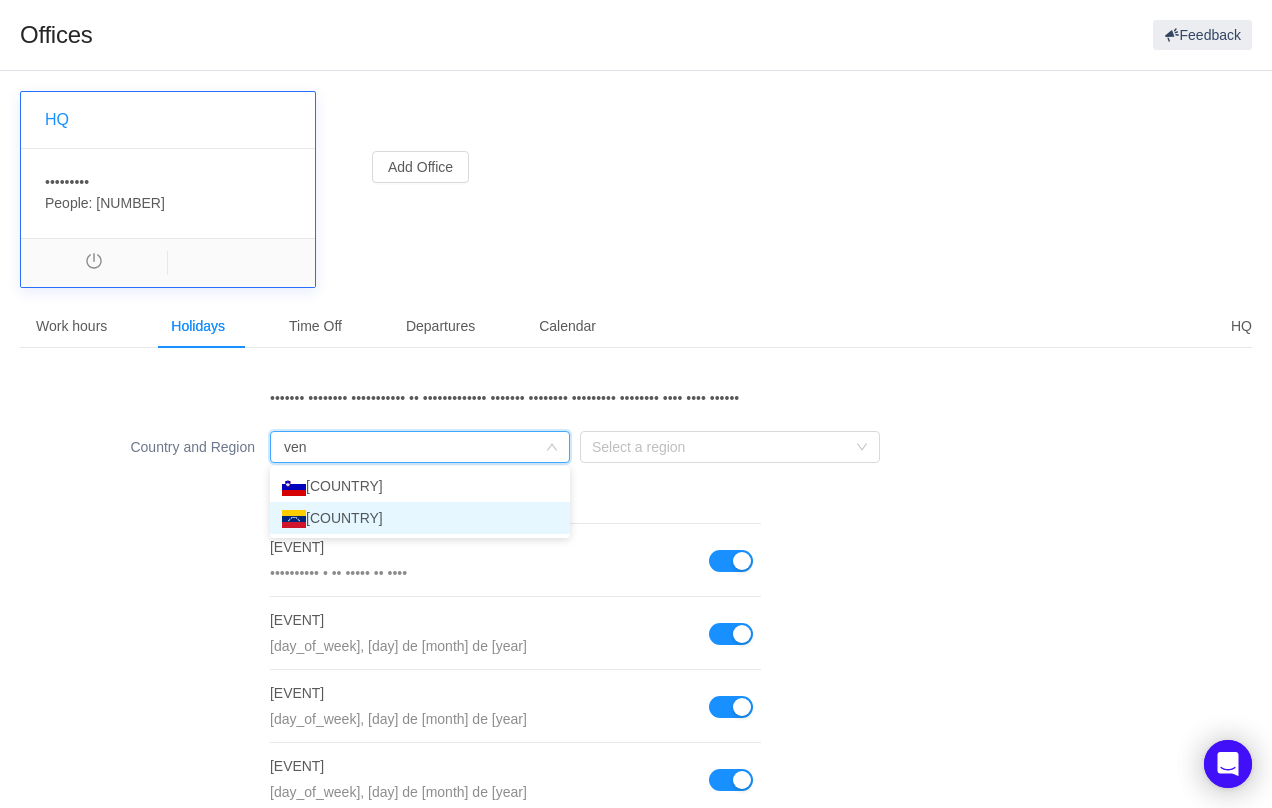 click on "[COUNTRY]" at bounding box center [420, 518] 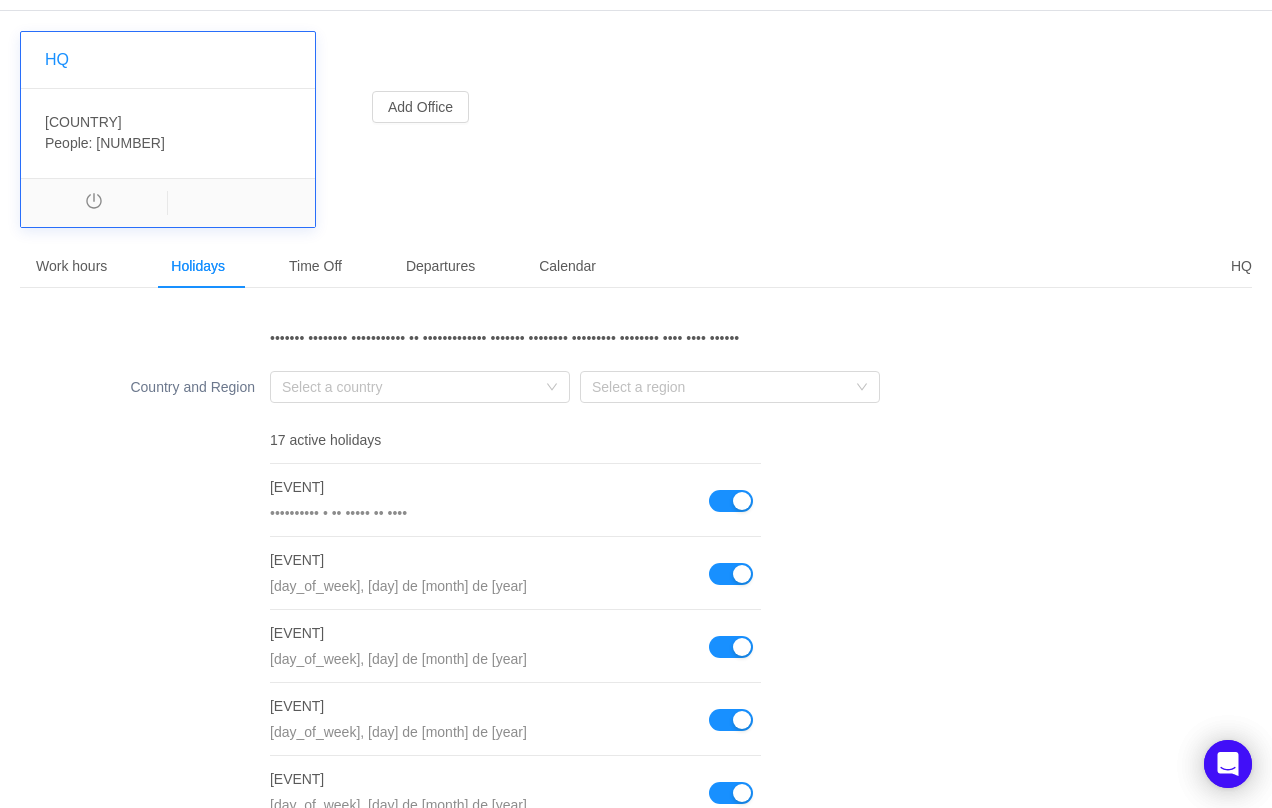 scroll, scrollTop: 0, scrollLeft: 0, axis: both 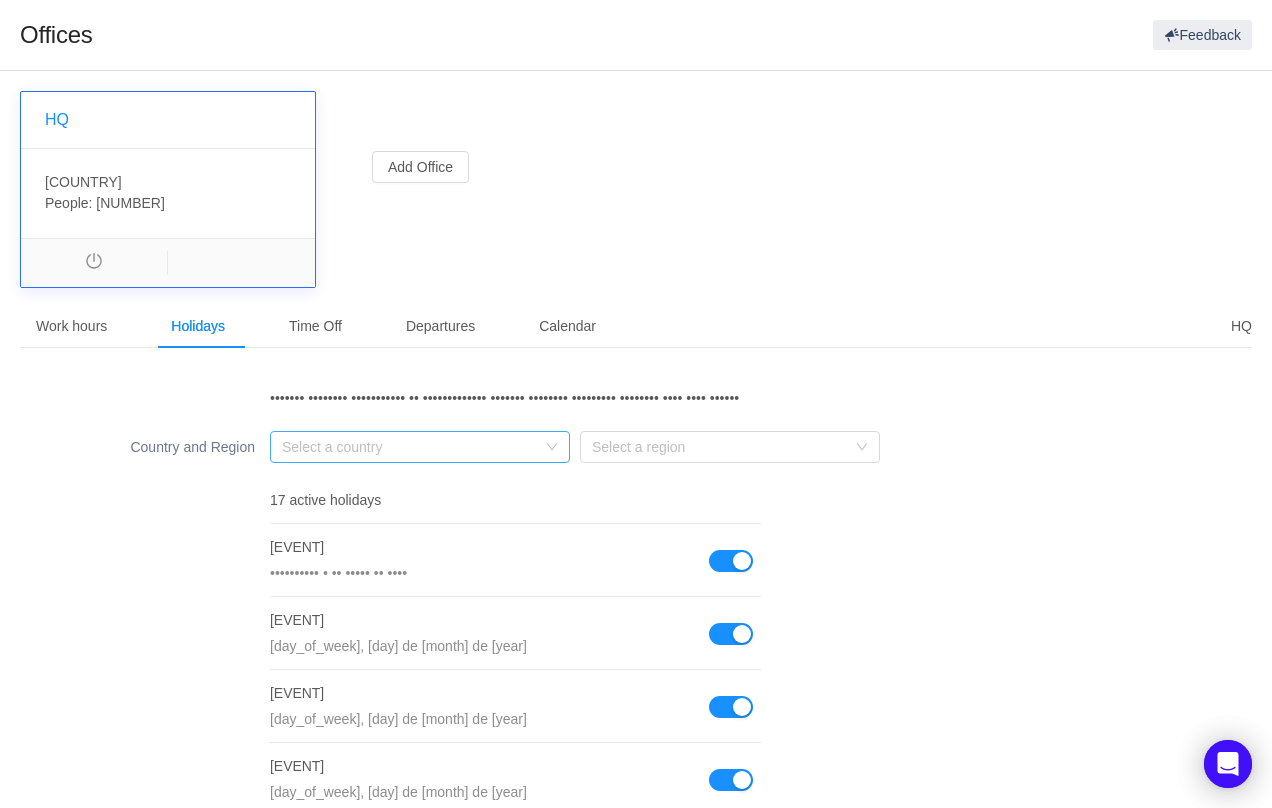 click on "Select a country" at bounding box center [409, 447] 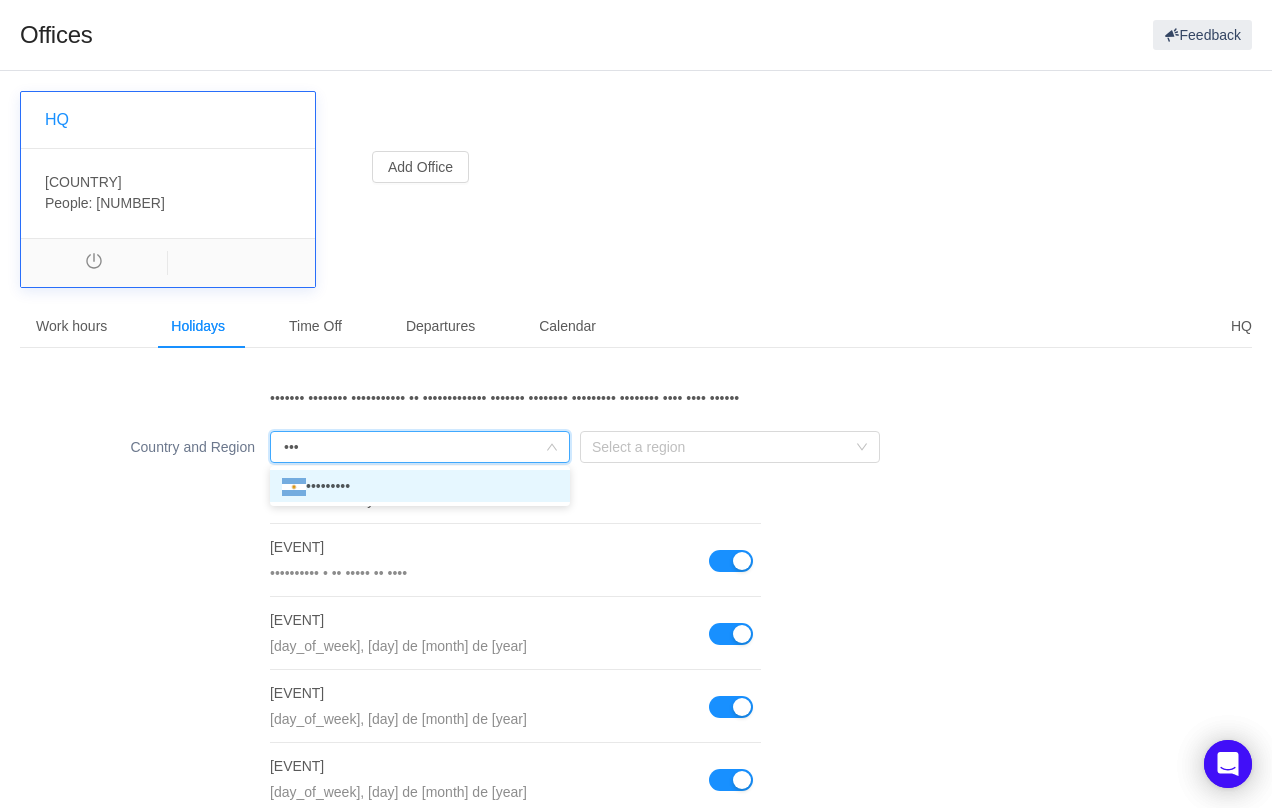 click on "•••••••••" at bounding box center [420, 486] 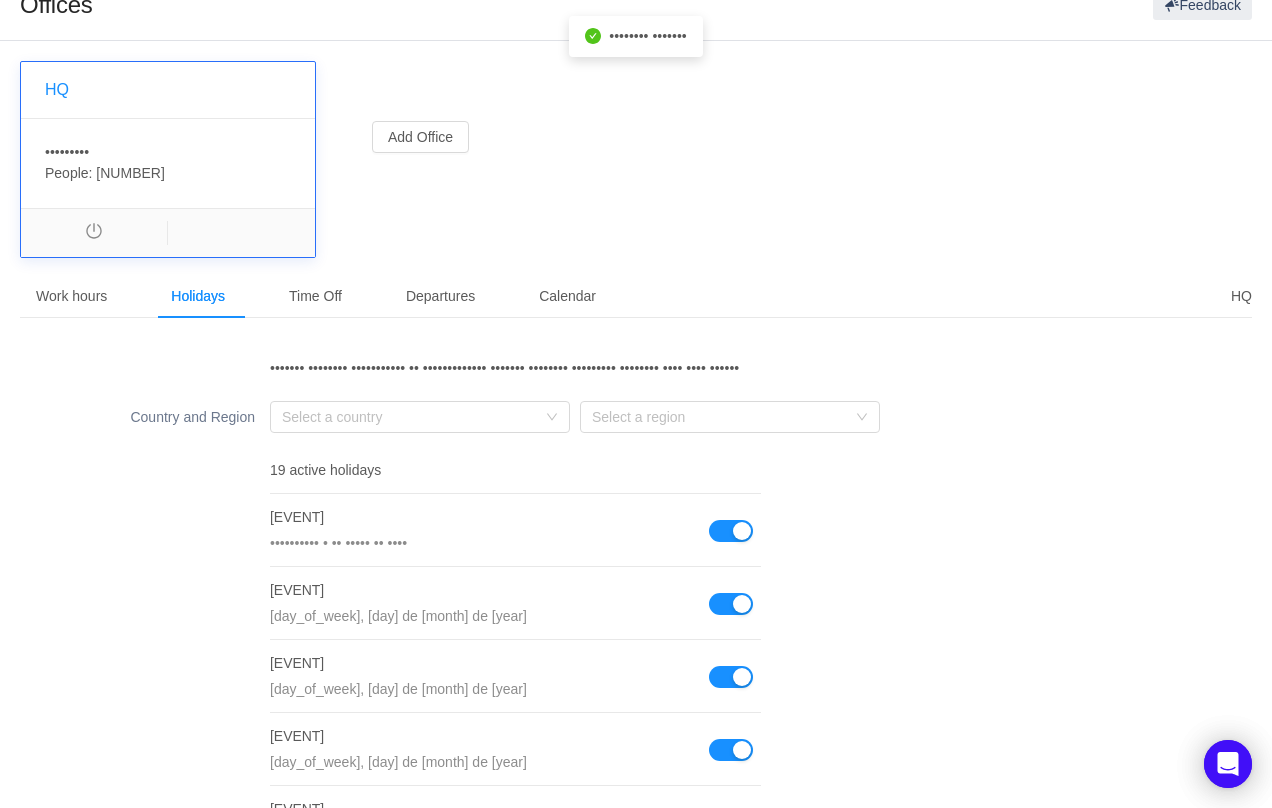 scroll, scrollTop: 0, scrollLeft: 0, axis: both 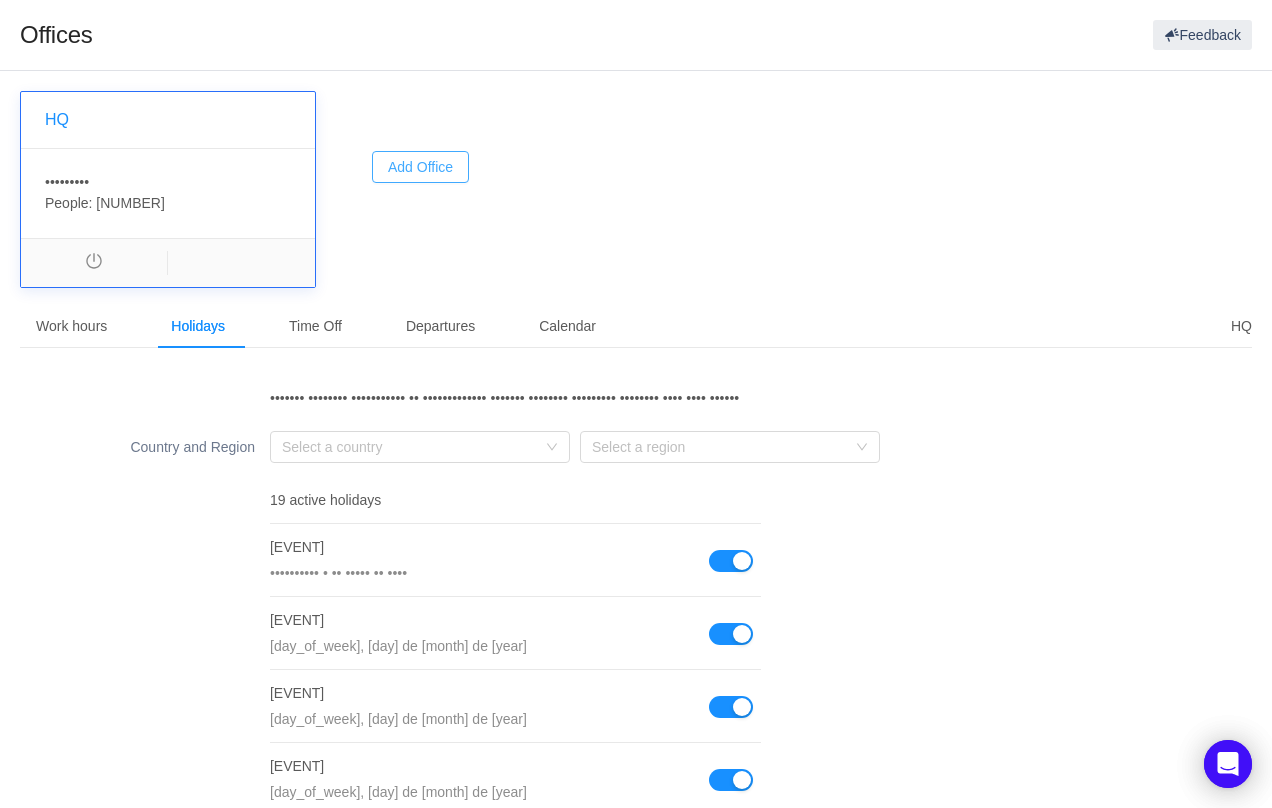 click on "Add Office" at bounding box center [420, 167] 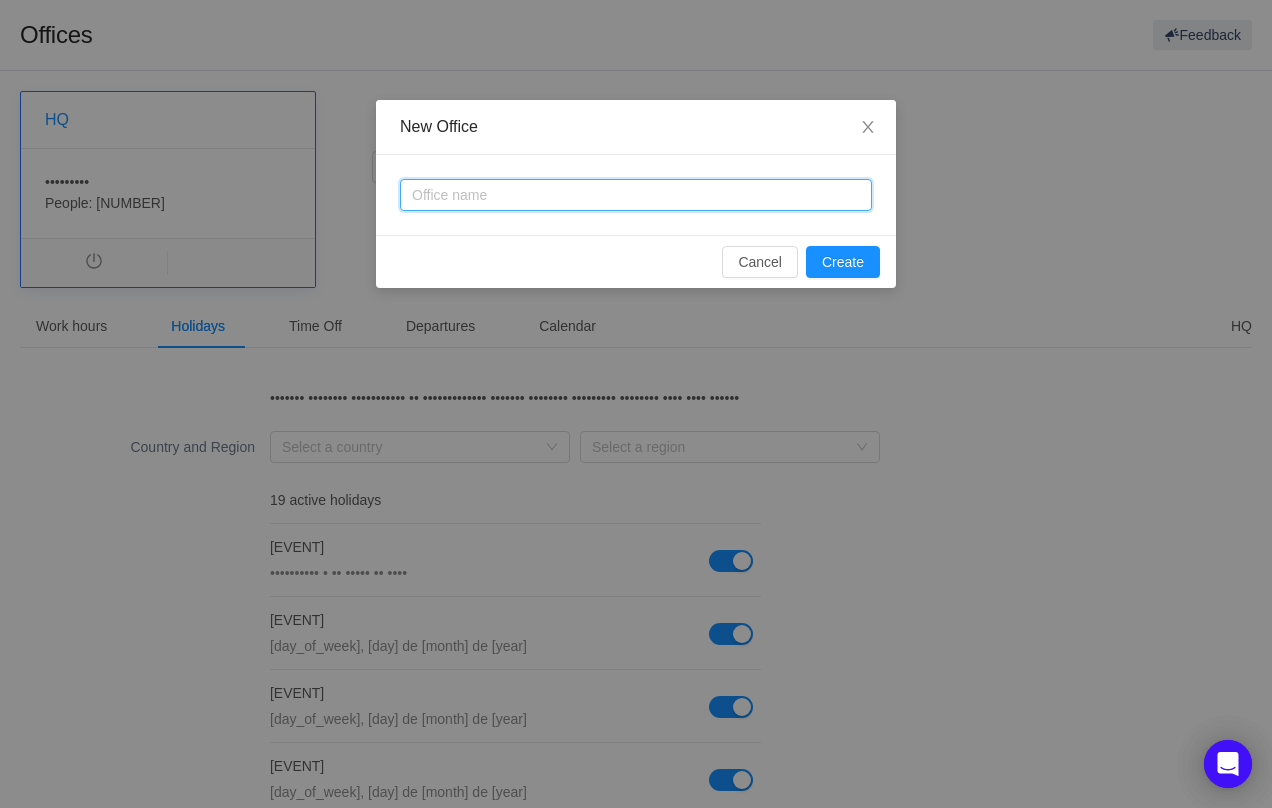 click at bounding box center (636, 195) 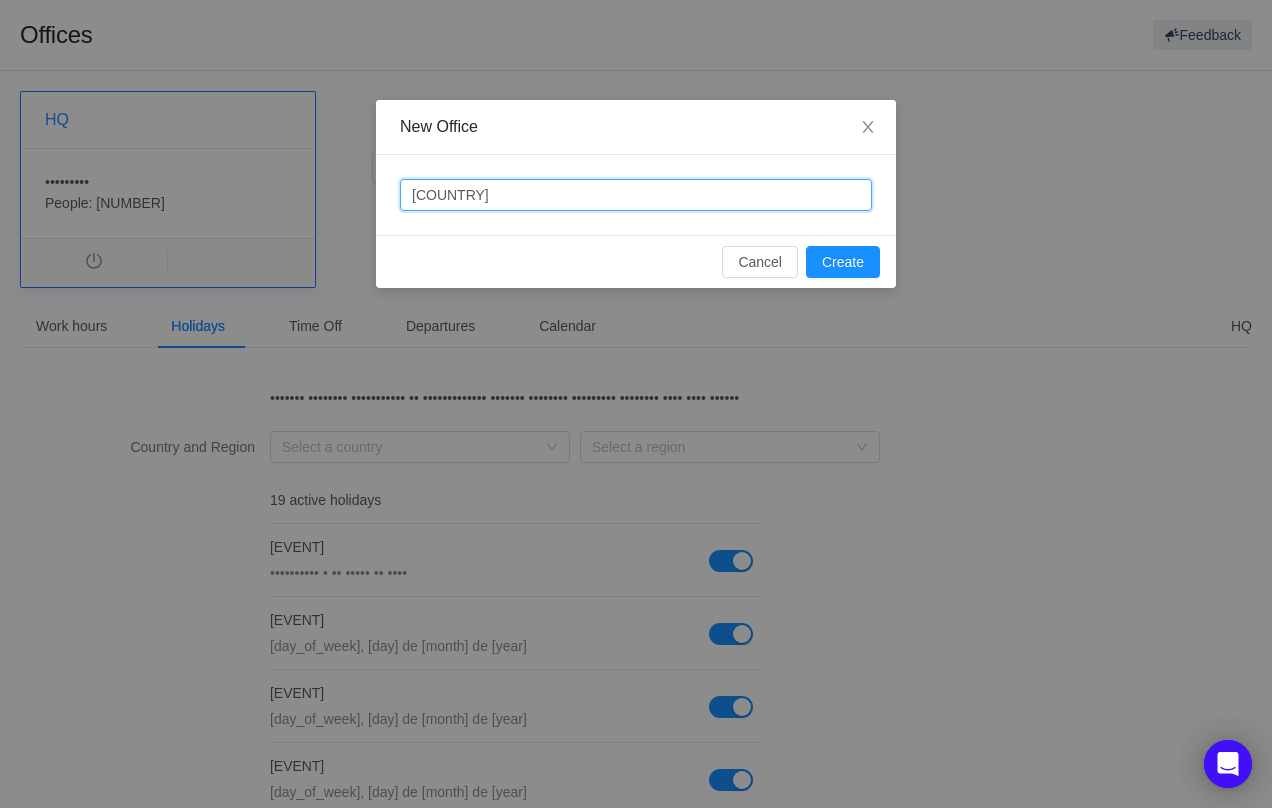 type on "[COUNTRY]" 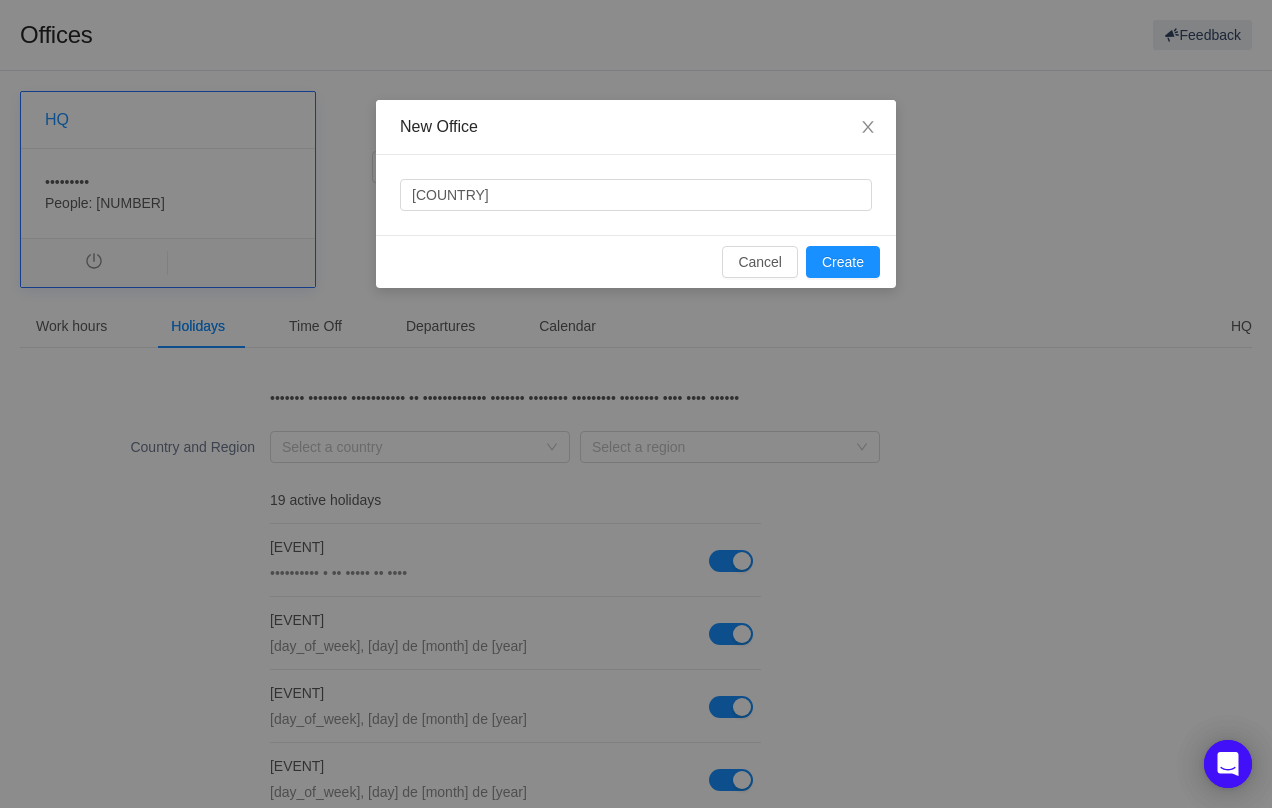 click on "Cancel Create" at bounding box center (636, 261) 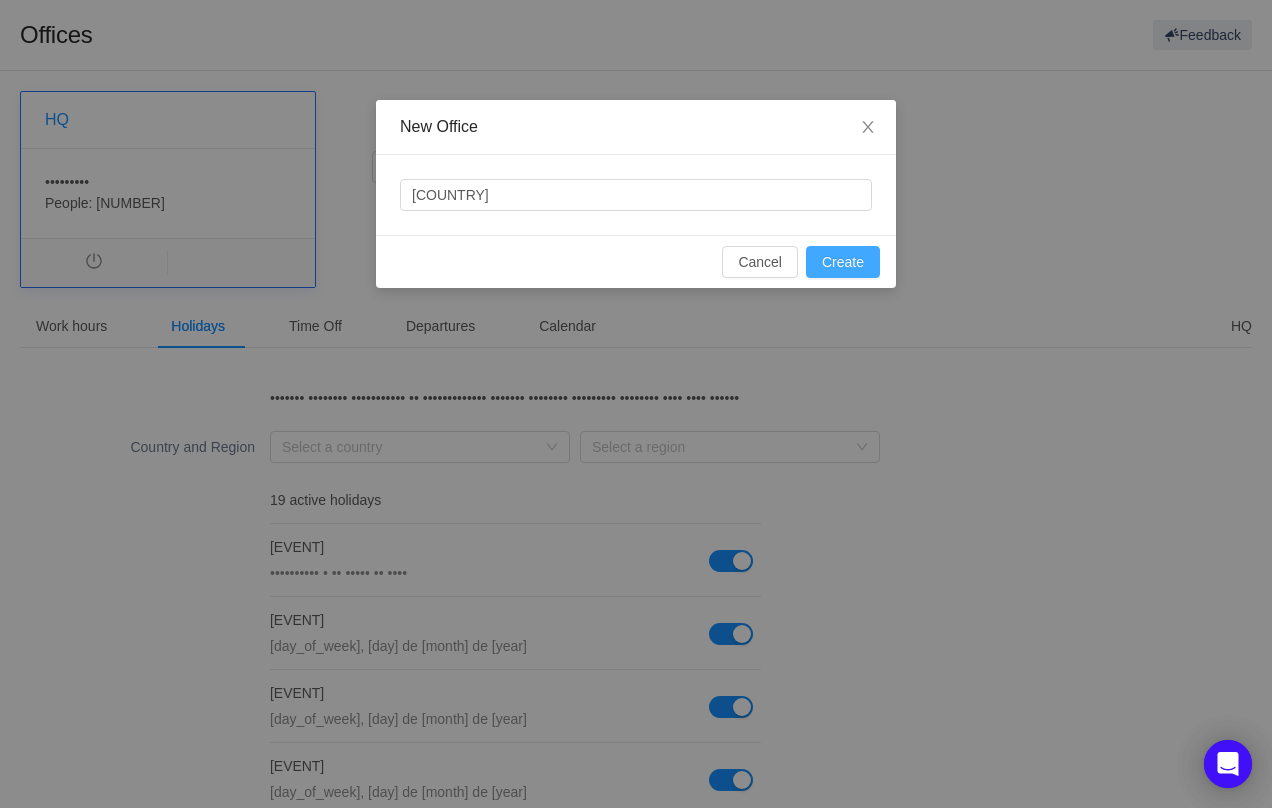 click on "Create" at bounding box center (843, 262) 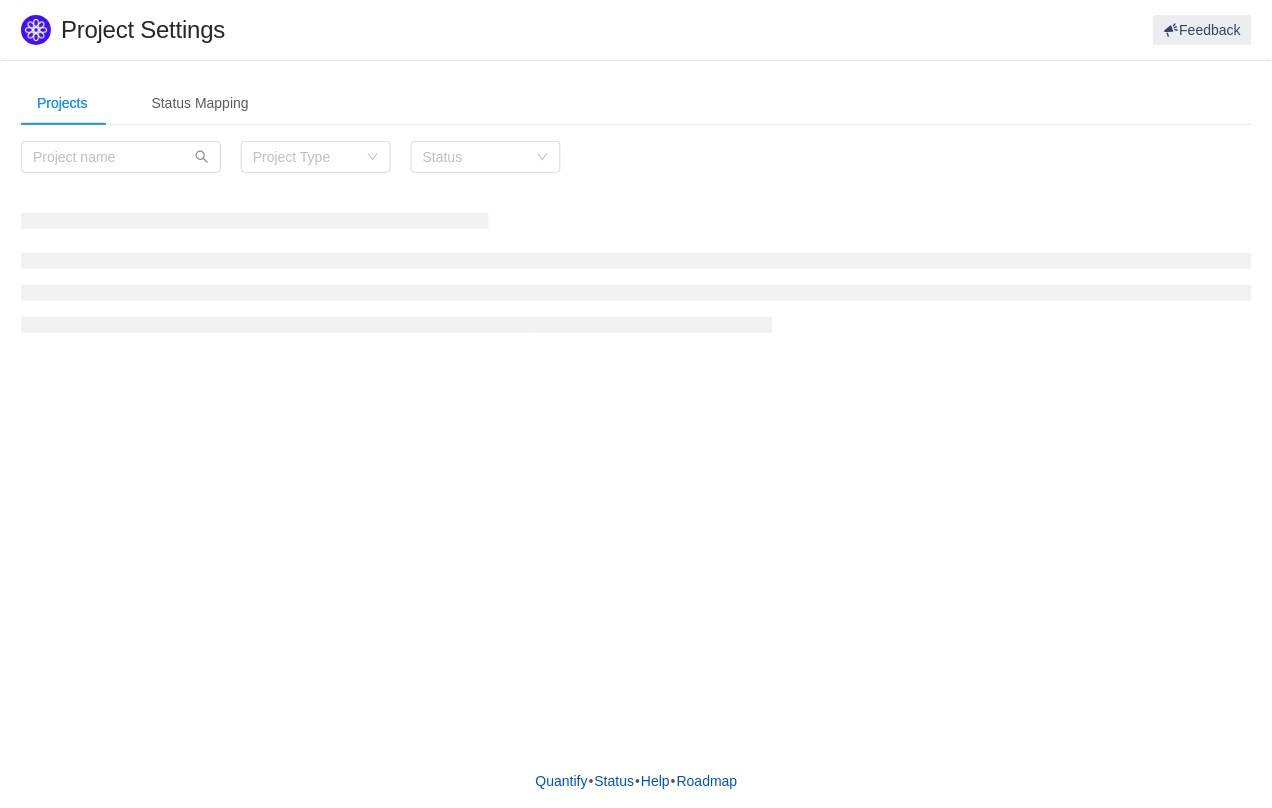 scroll, scrollTop: 0, scrollLeft: 0, axis: both 